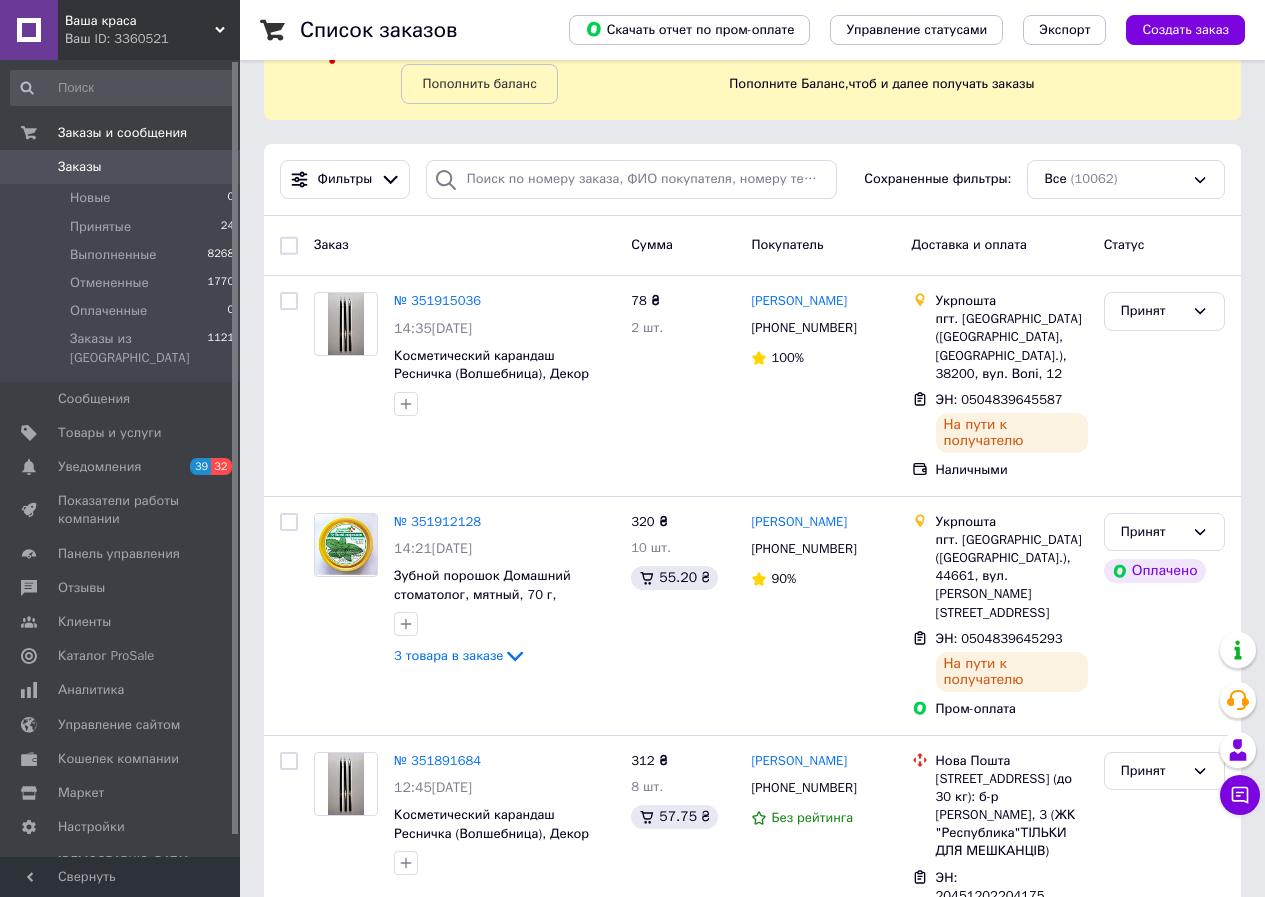 scroll, scrollTop: 100, scrollLeft: 0, axis: vertical 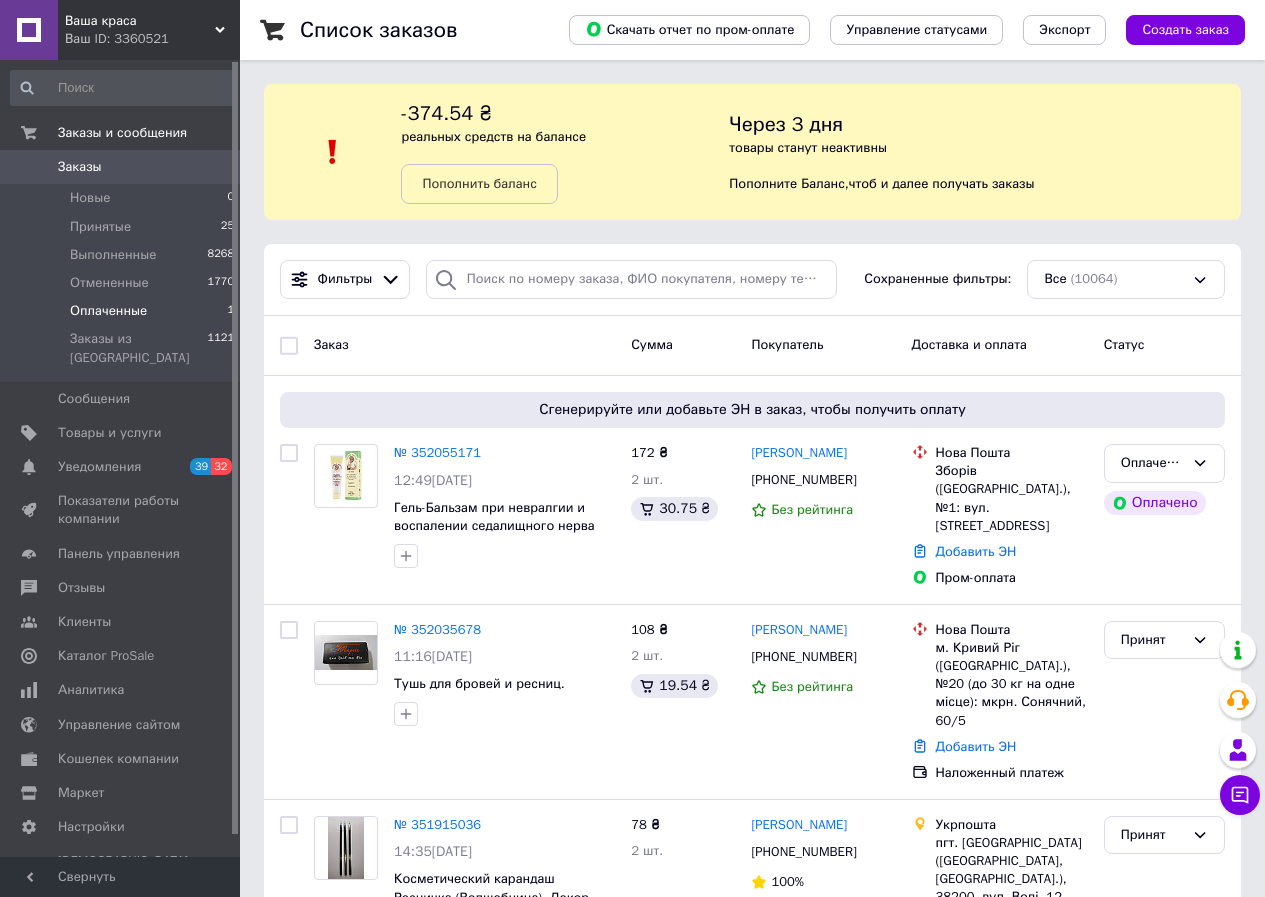 click on "Оплаченные" at bounding box center (108, 311) 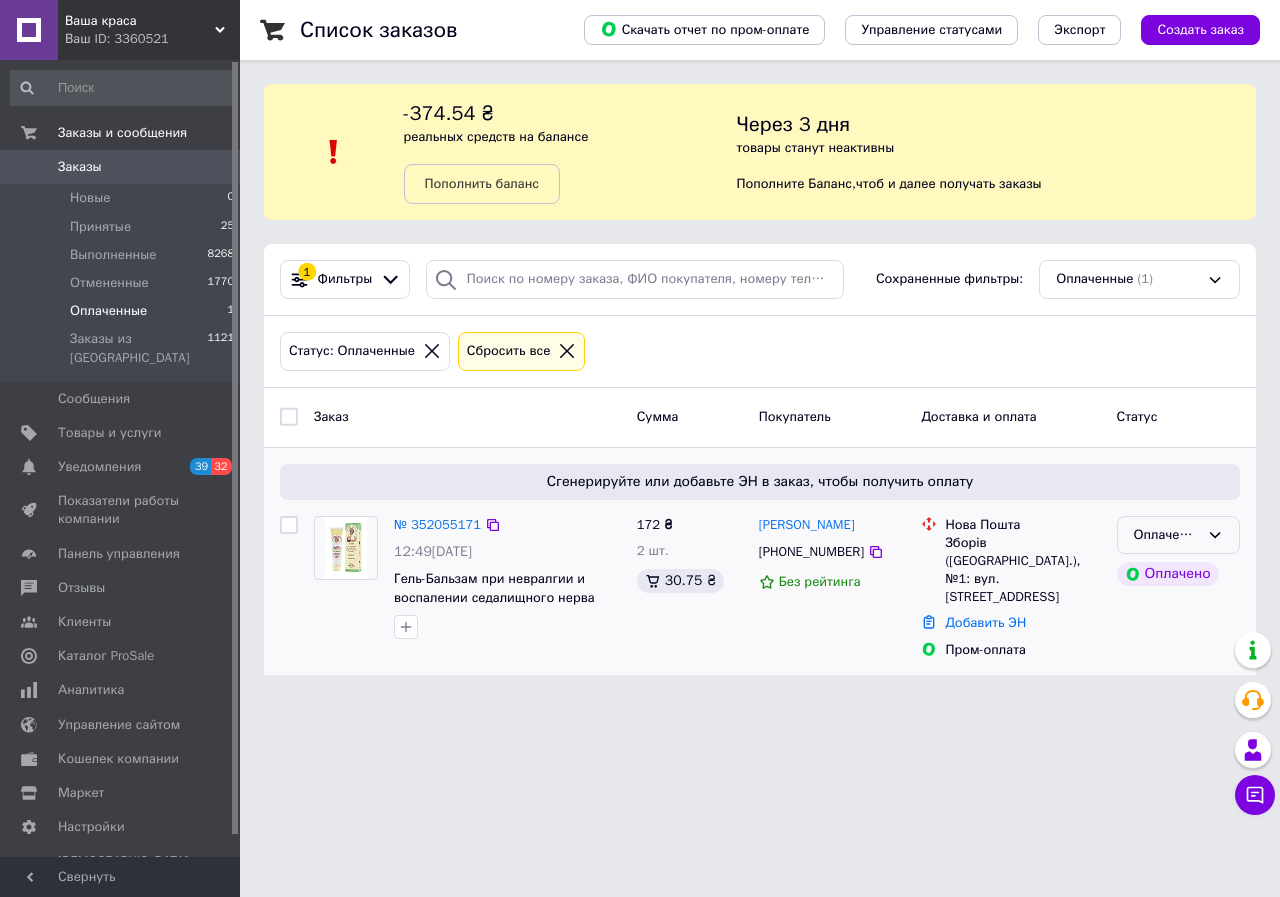 click 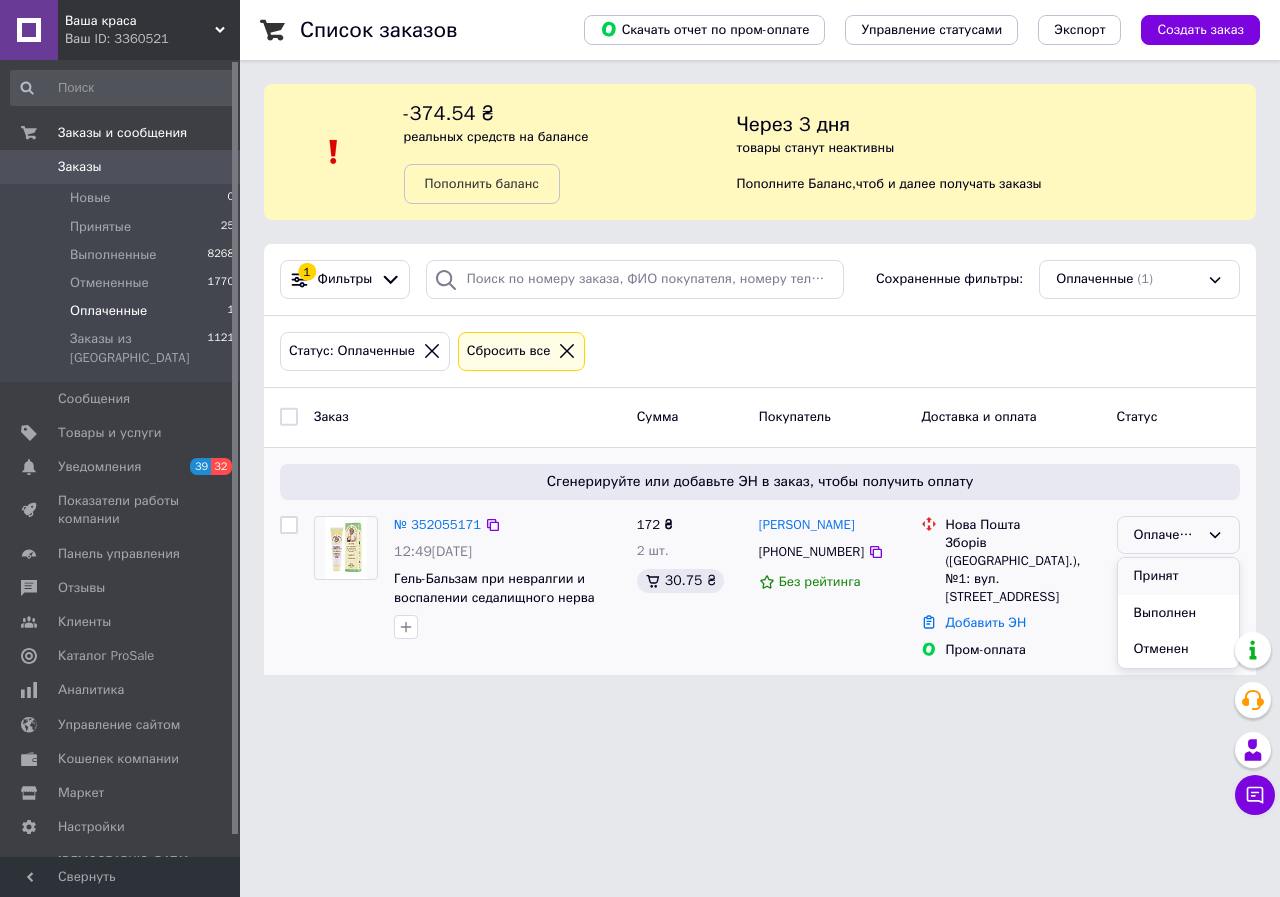 click on "Принят" at bounding box center (1178, 576) 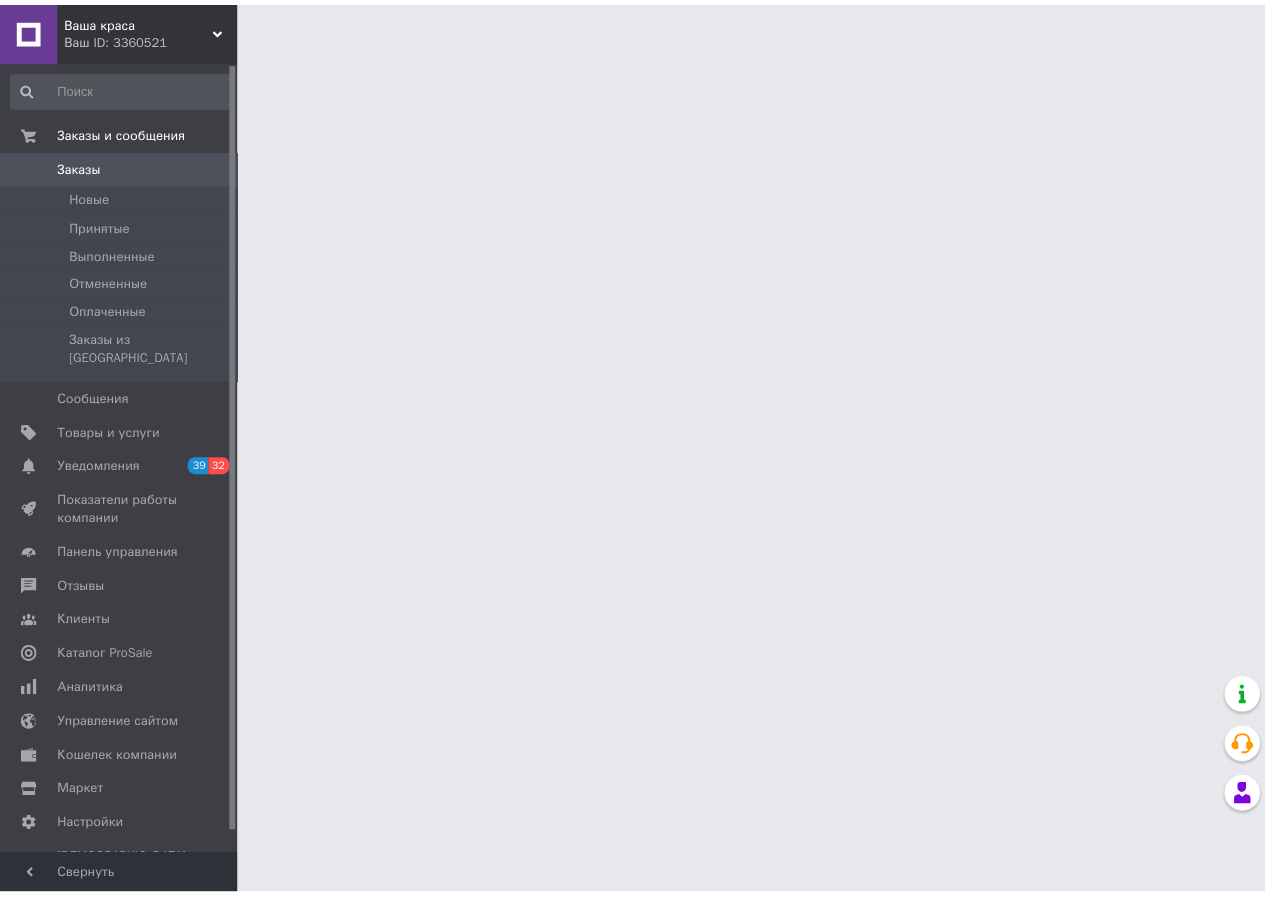 scroll, scrollTop: 0, scrollLeft: 0, axis: both 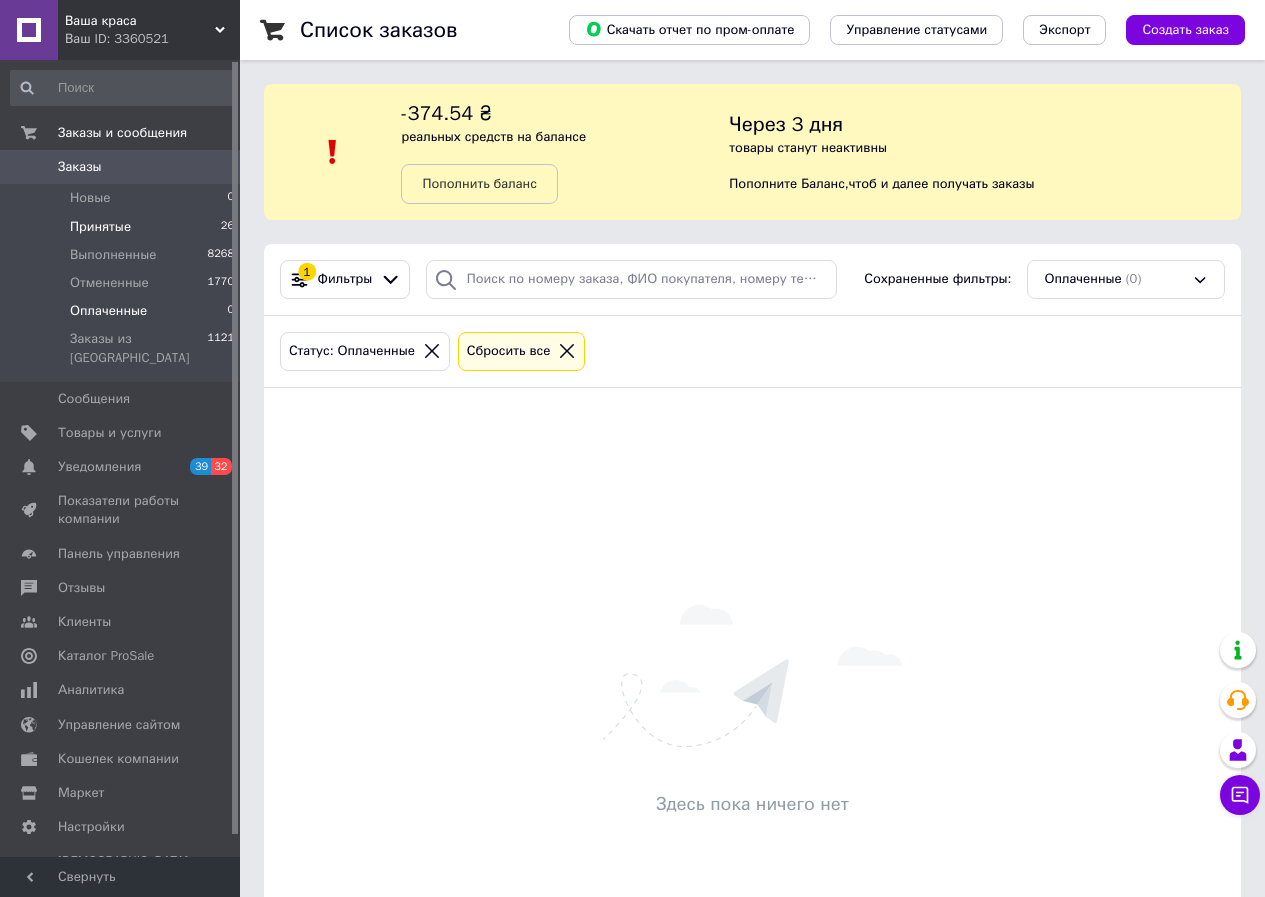 click on "Принятые" at bounding box center (100, 227) 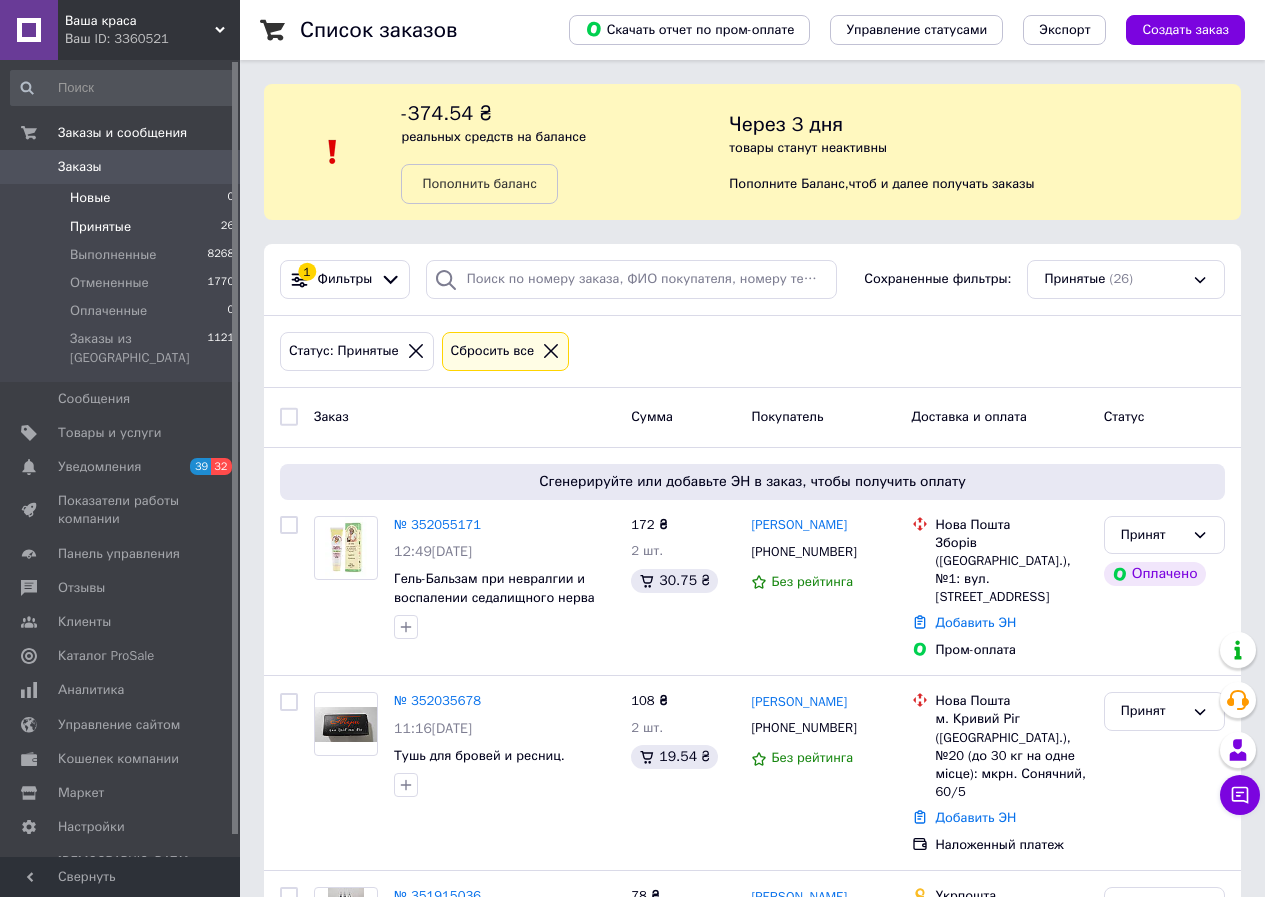 click on "Новые" at bounding box center (90, 198) 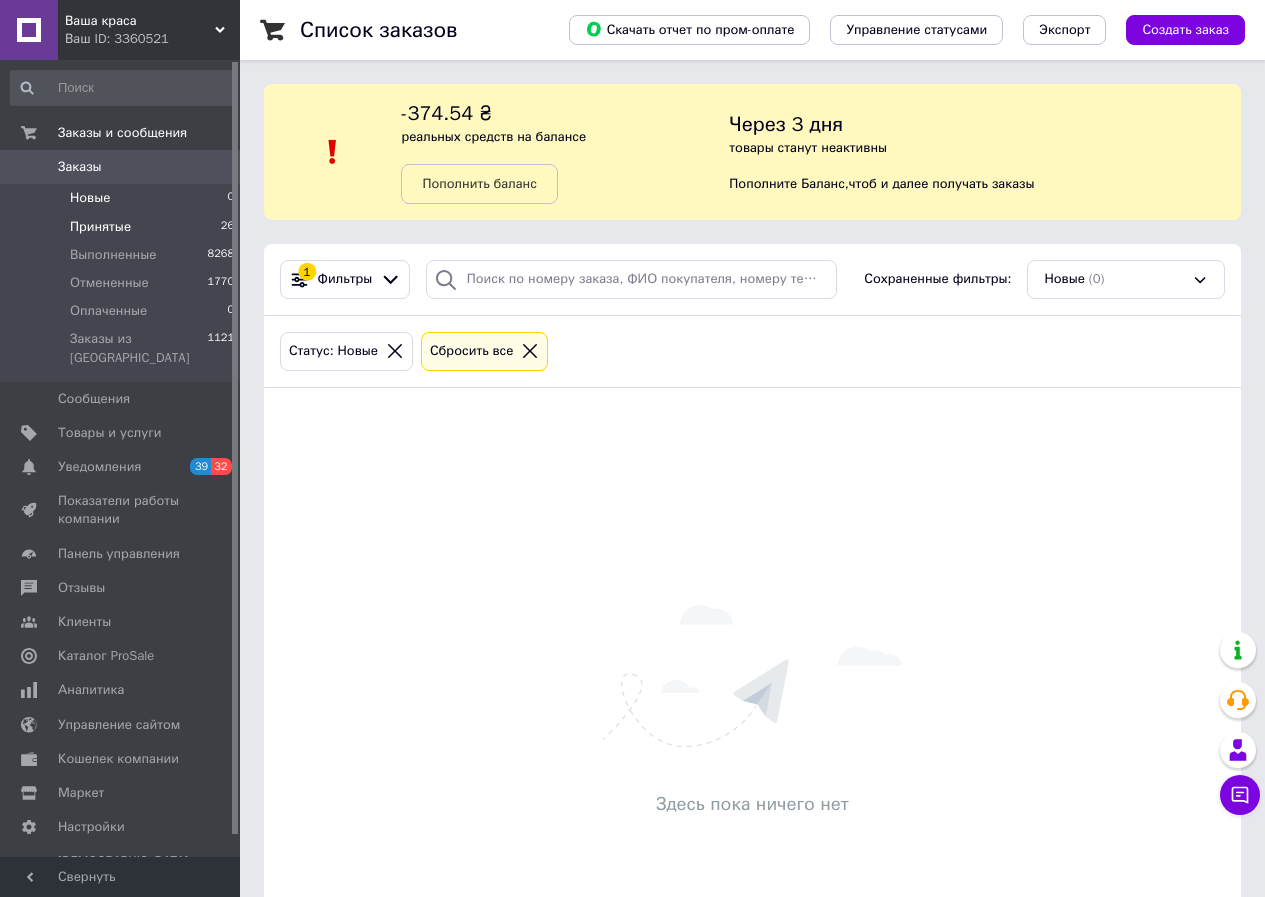 click on "Принятые" at bounding box center (100, 227) 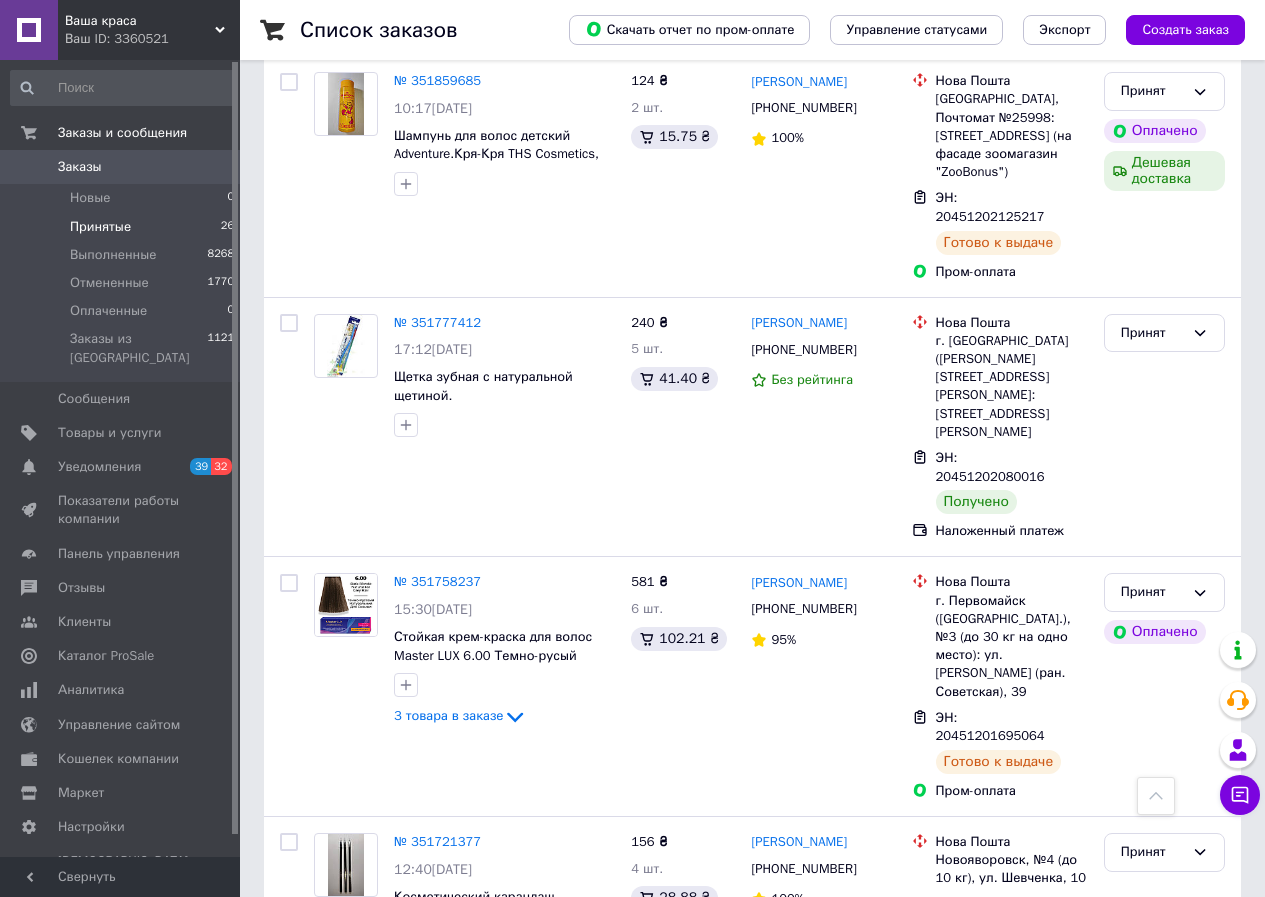 scroll, scrollTop: 2300, scrollLeft: 0, axis: vertical 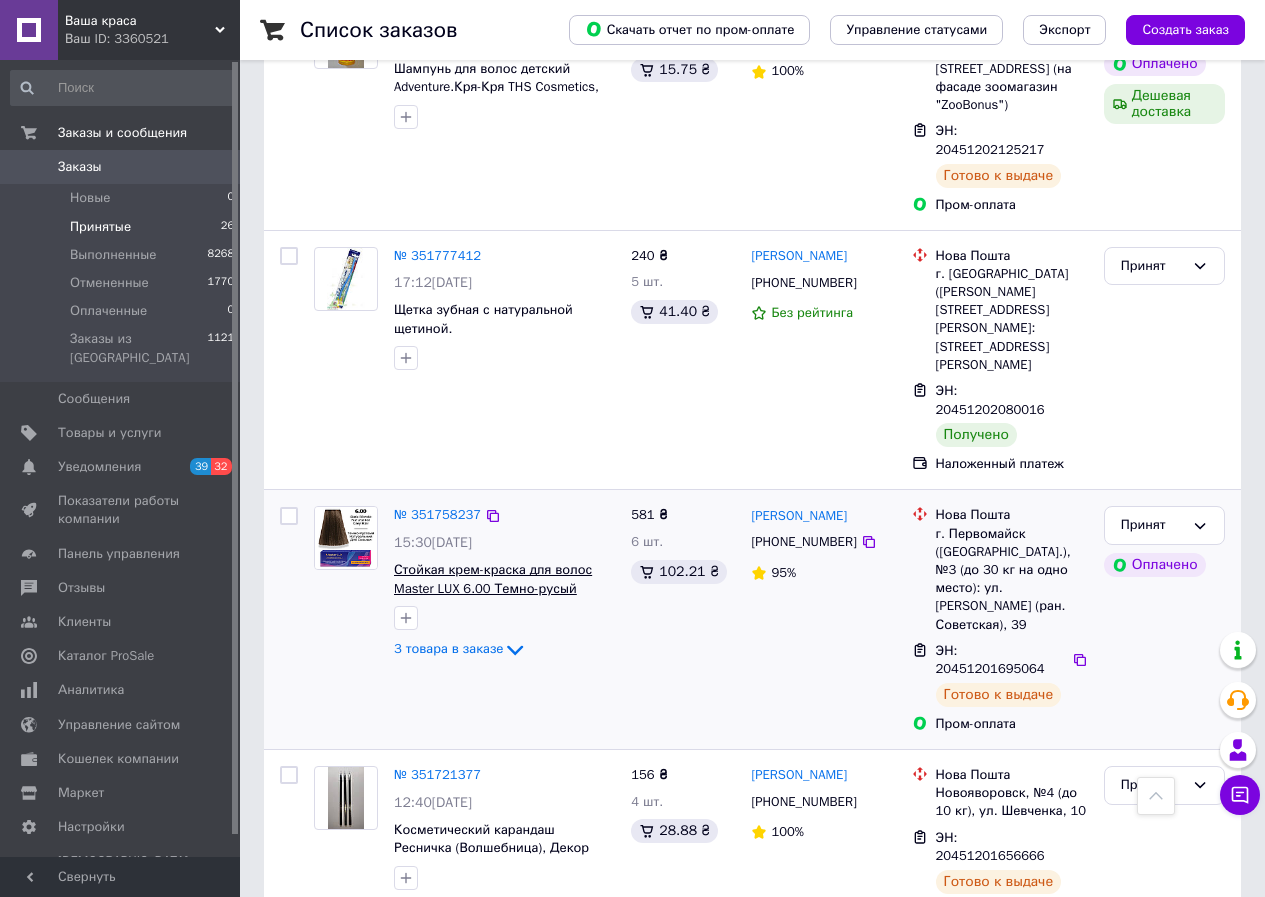 click on "Стойкая крем-краска для волос Master LUX 6.00 Темно-русый натуральный для седины 60 мл" at bounding box center (493, 588) 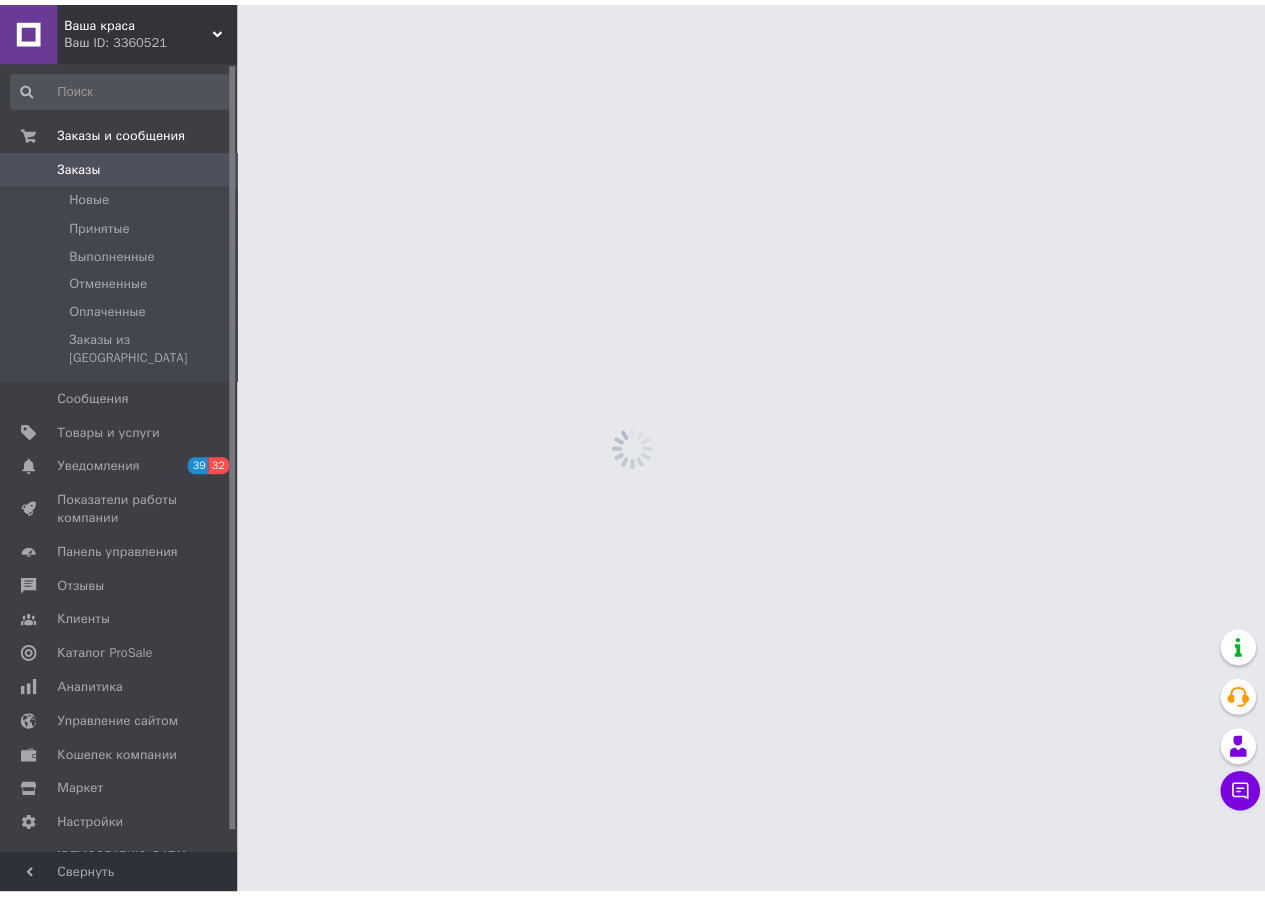 scroll, scrollTop: 0, scrollLeft: 0, axis: both 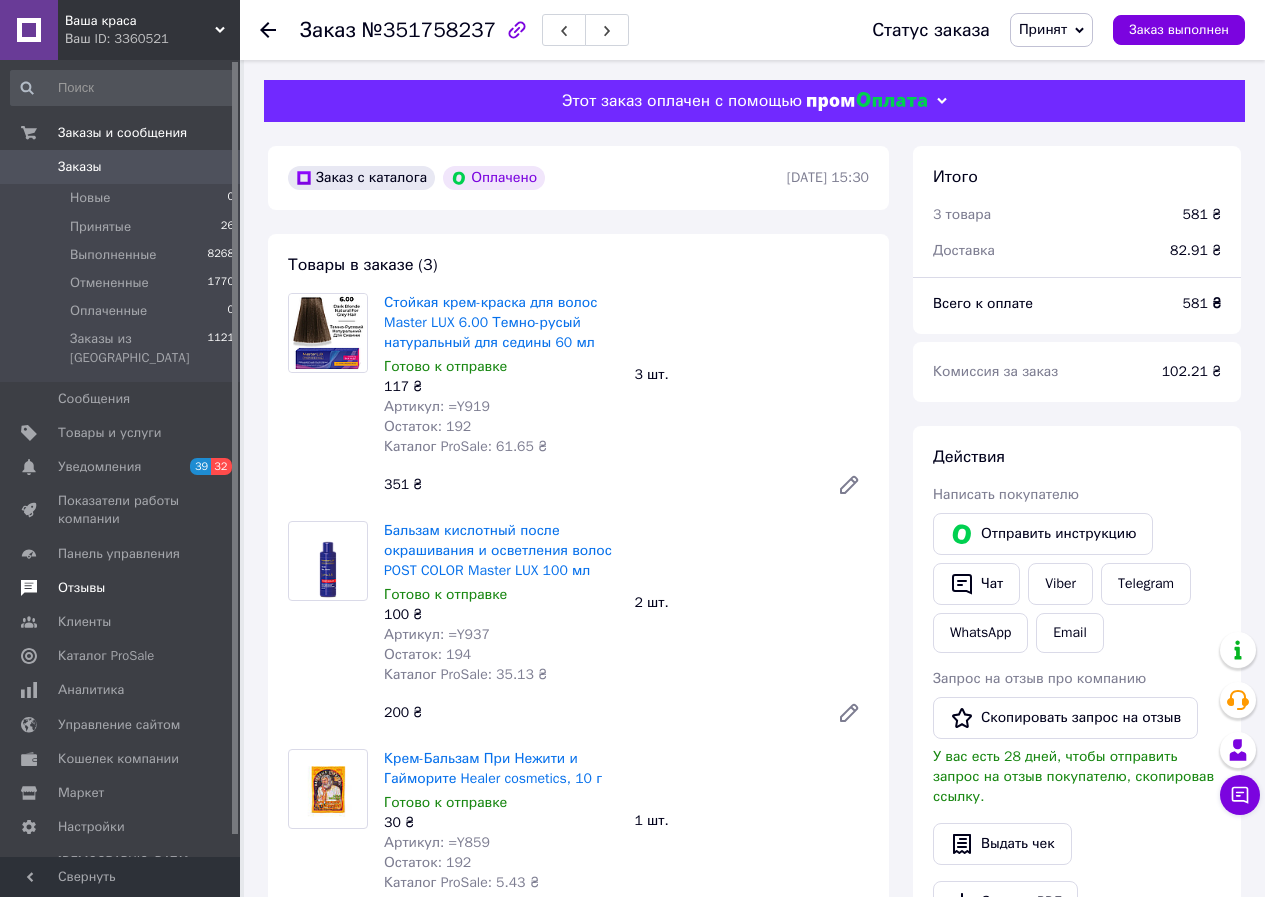 click on "Отзывы" at bounding box center [81, 588] 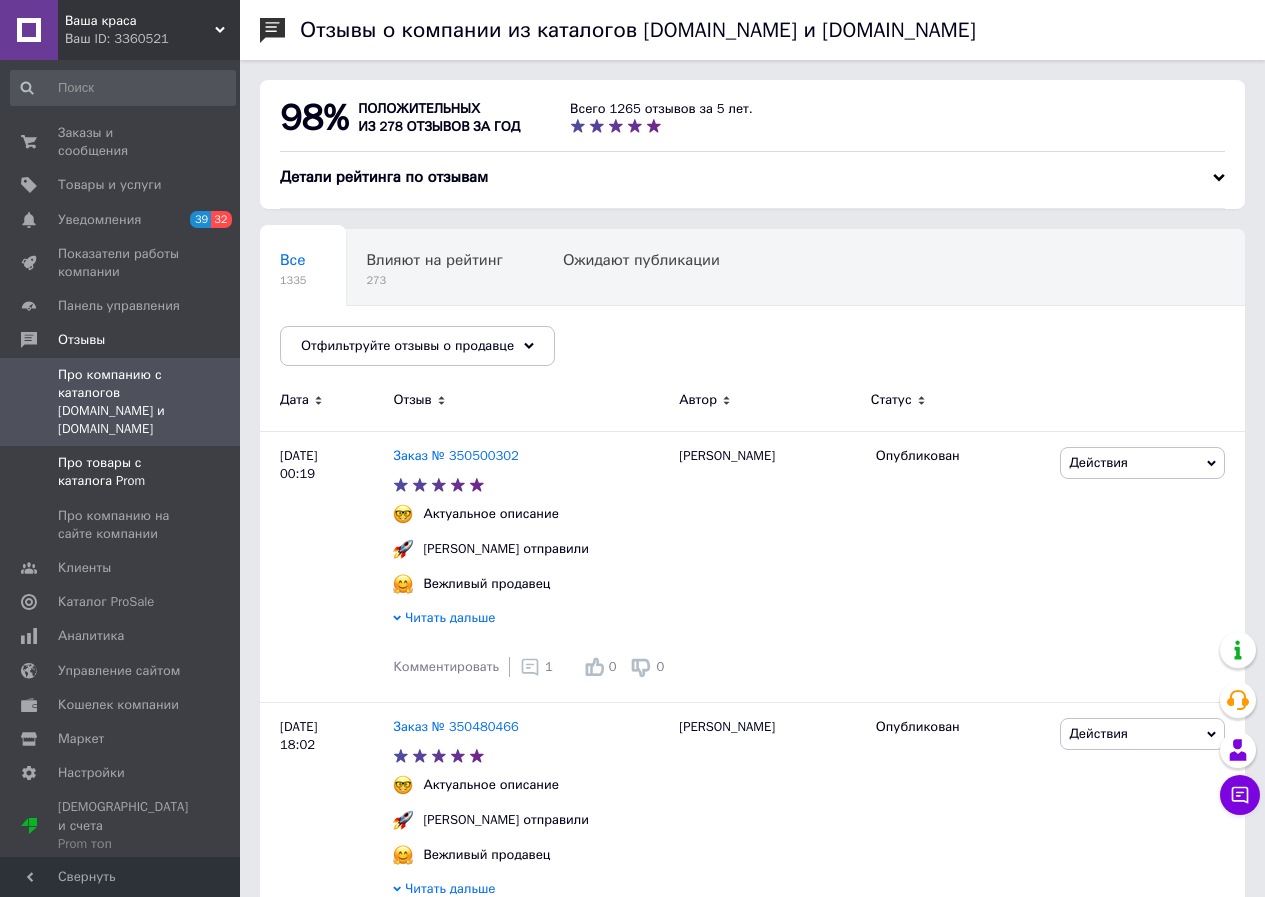 click on "Про товары с каталога Prom" at bounding box center (121, 472) 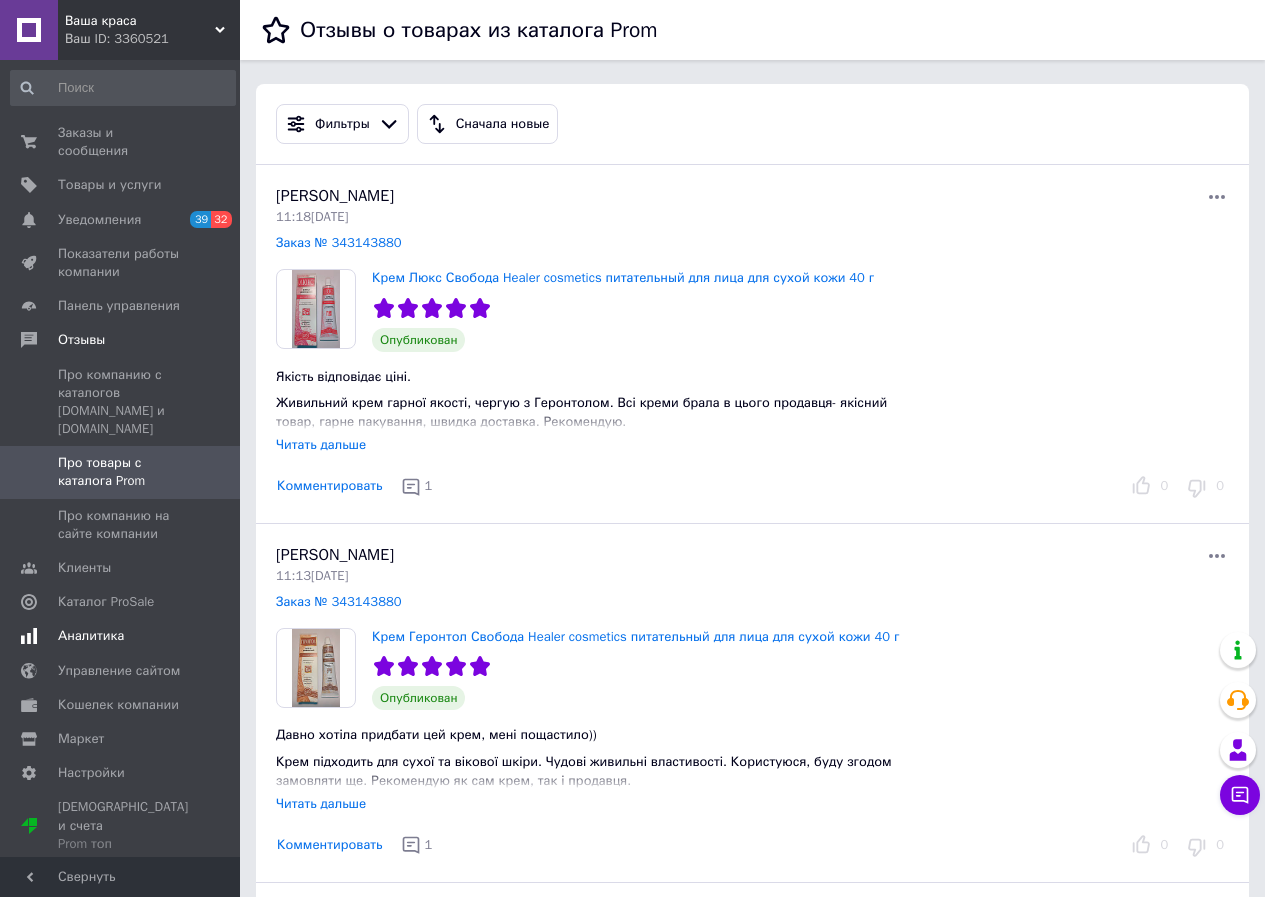 click on "Аналитика" at bounding box center (91, 636) 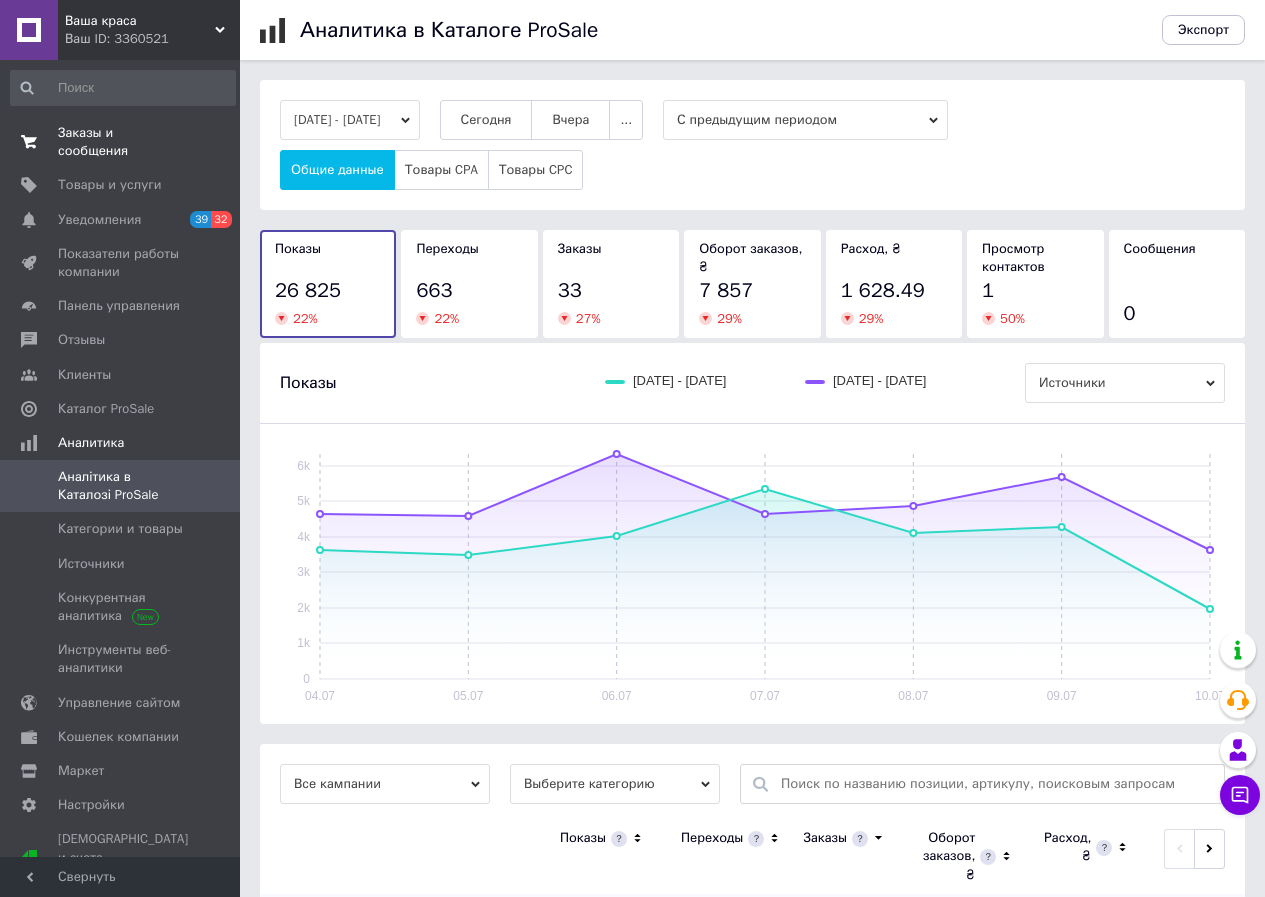click on "Заказы и сообщения" at bounding box center (121, 142) 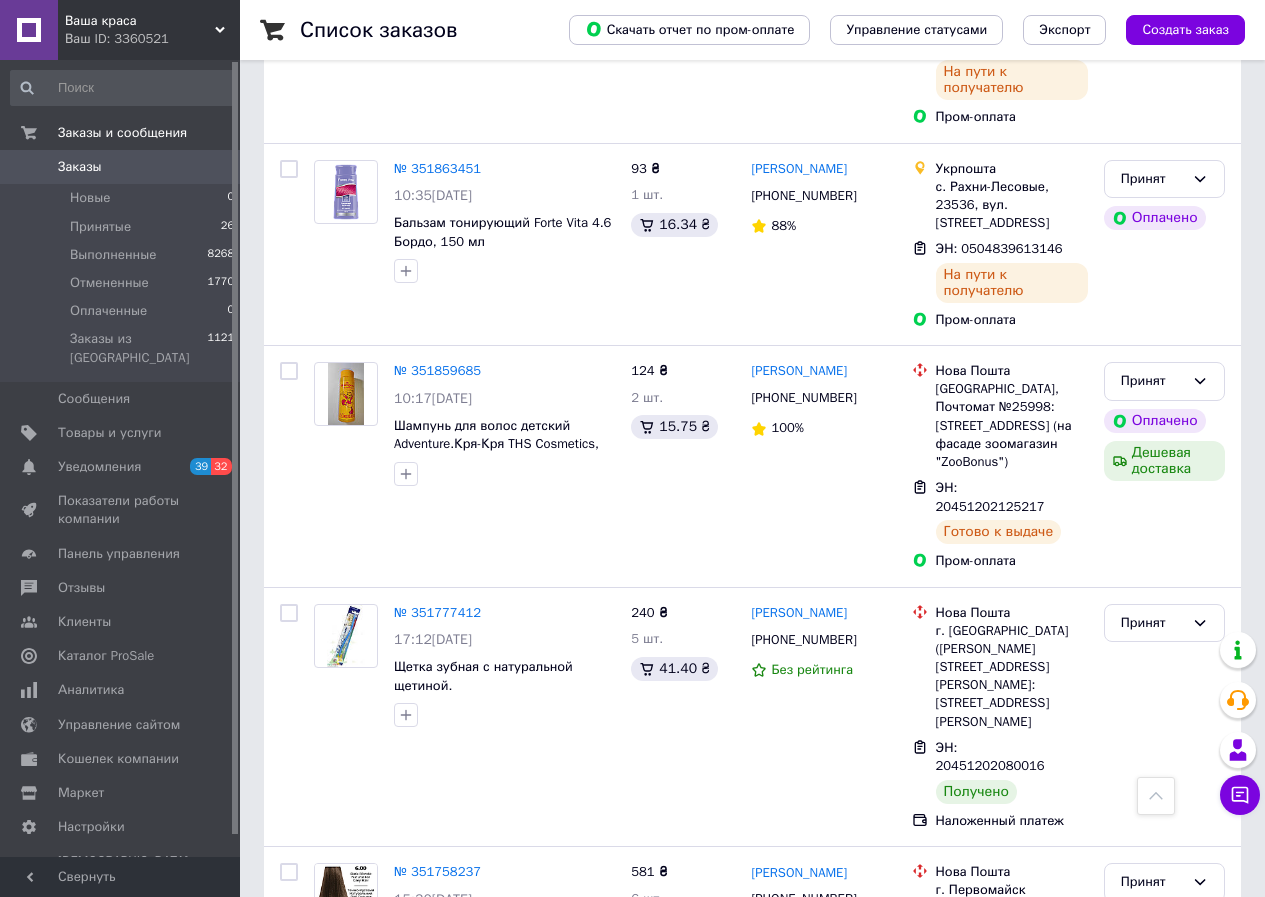 scroll, scrollTop: 2100, scrollLeft: 0, axis: vertical 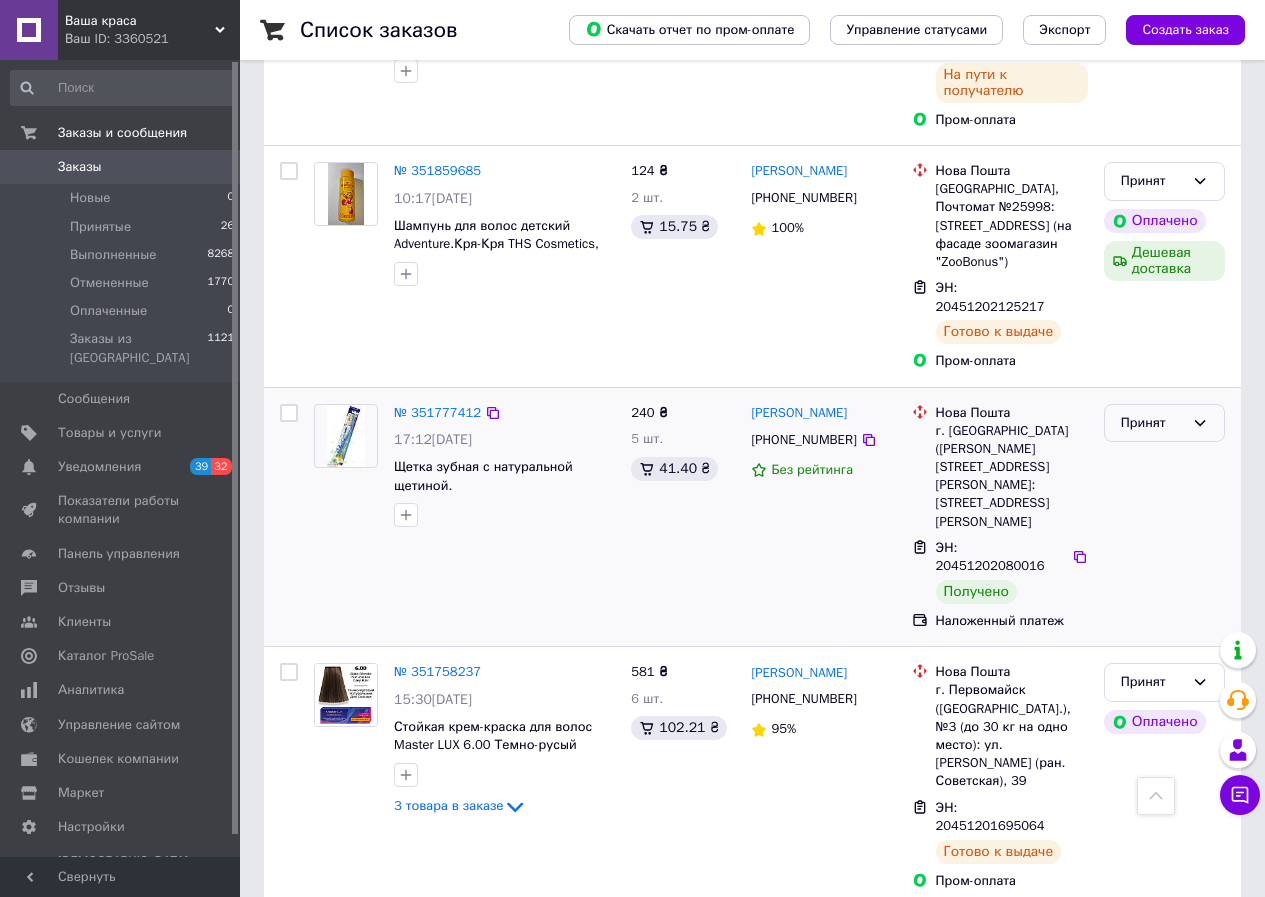 click on "Принят" at bounding box center [1164, 423] 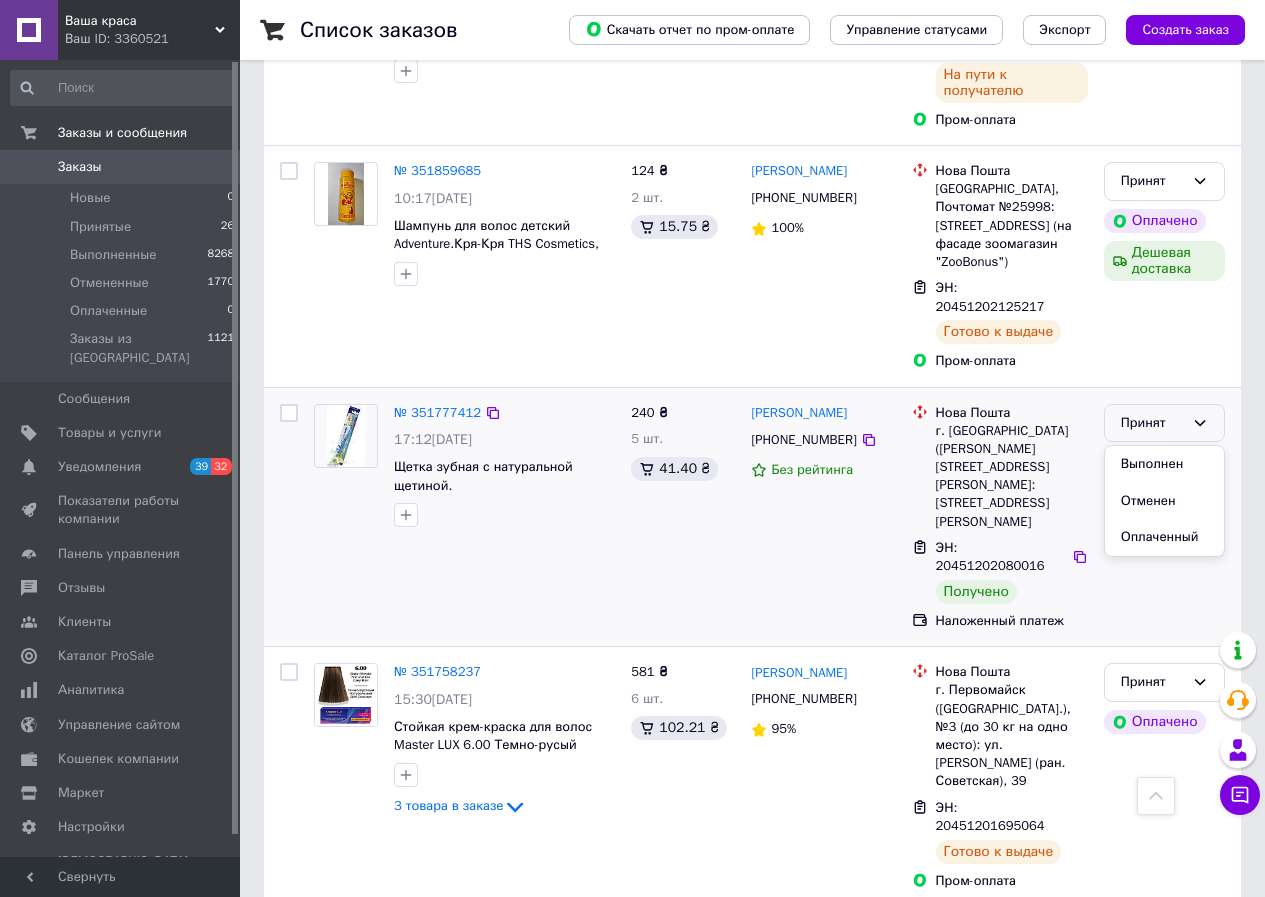 drag, startPoint x: 1150, startPoint y: 269, endPoint x: 1142, endPoint y: 283, distance: 16.124516 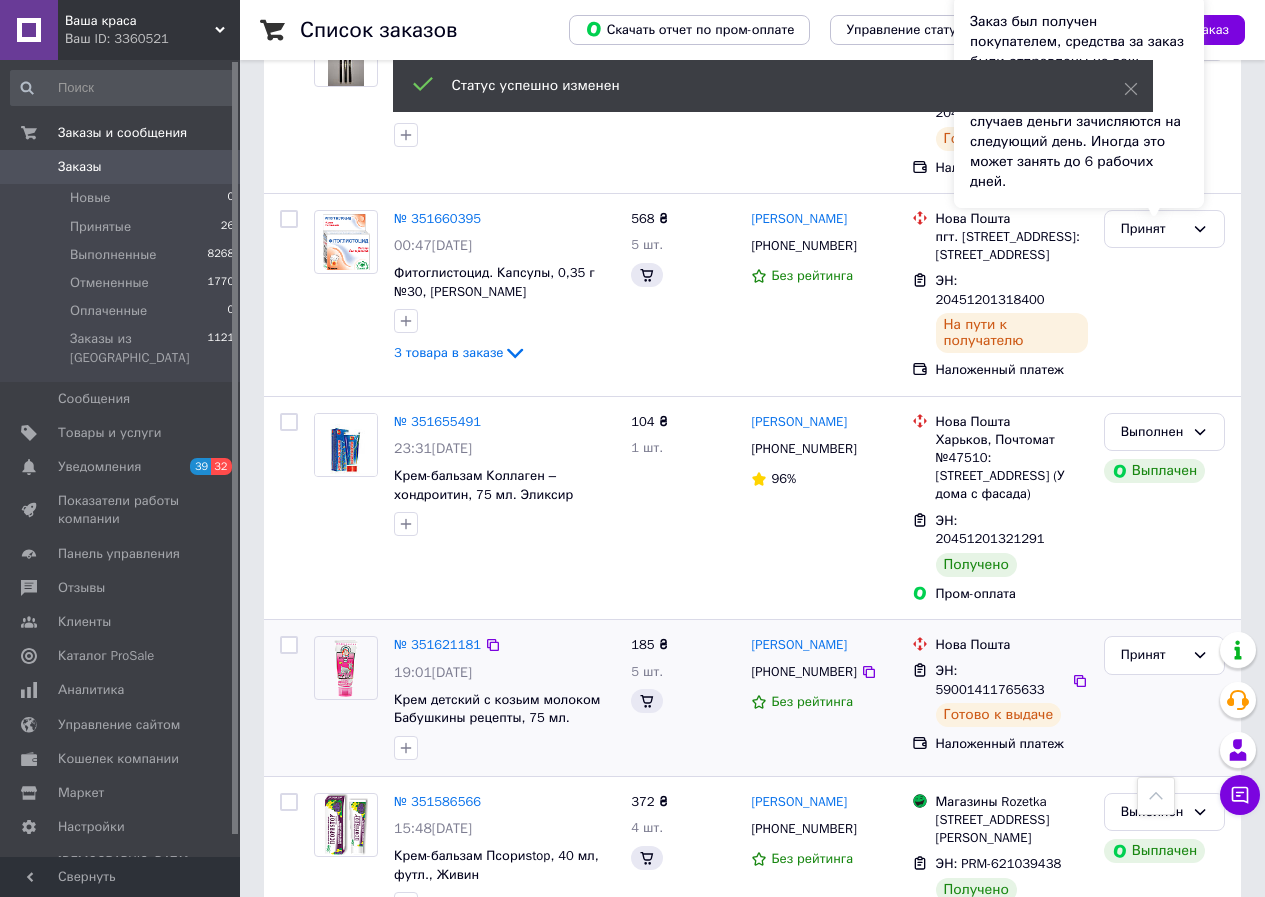 scroll, scrollTop: 3000, scrollLeft: 0, axis: vertical 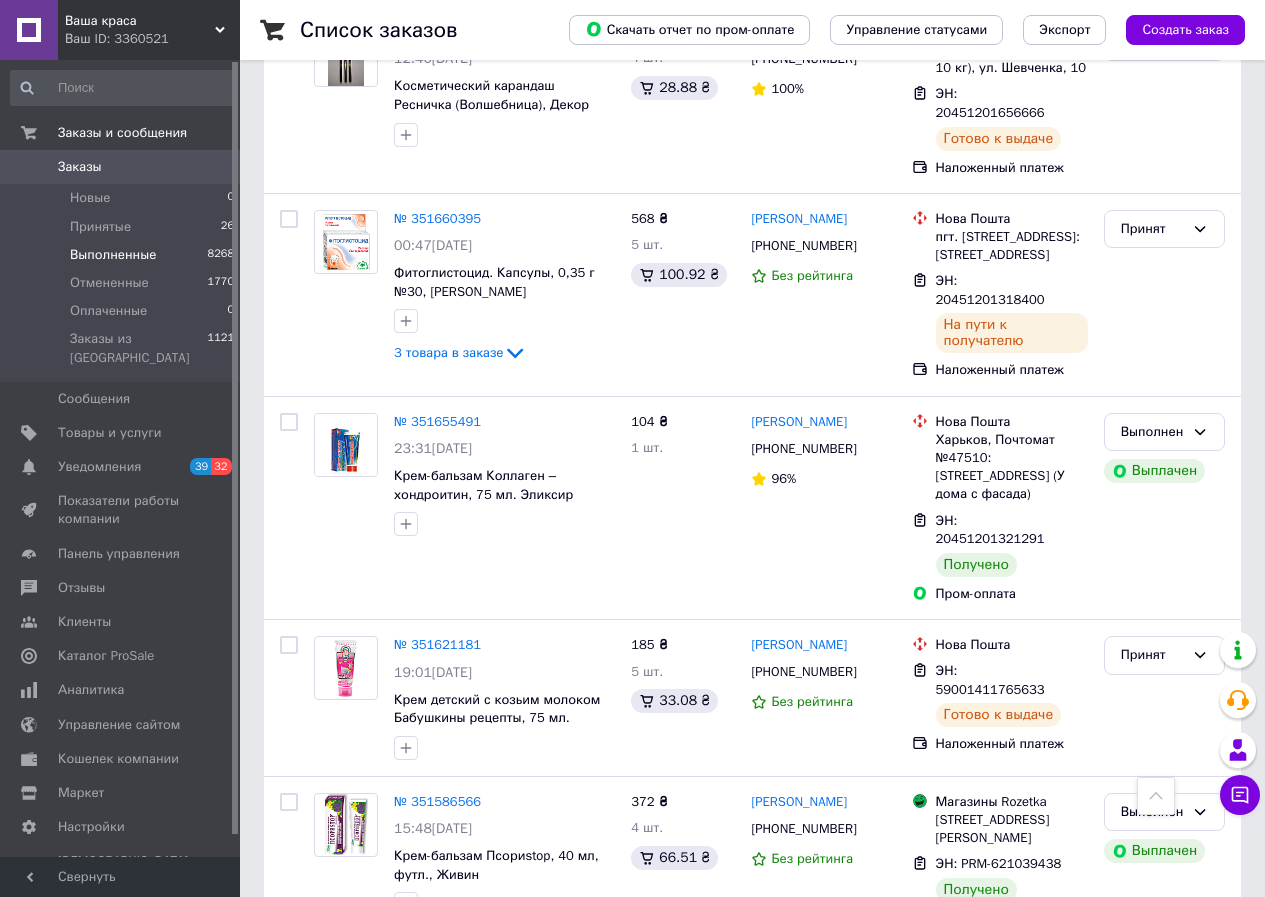click on "Выполненные 8268" at bounding box center (123, 255) 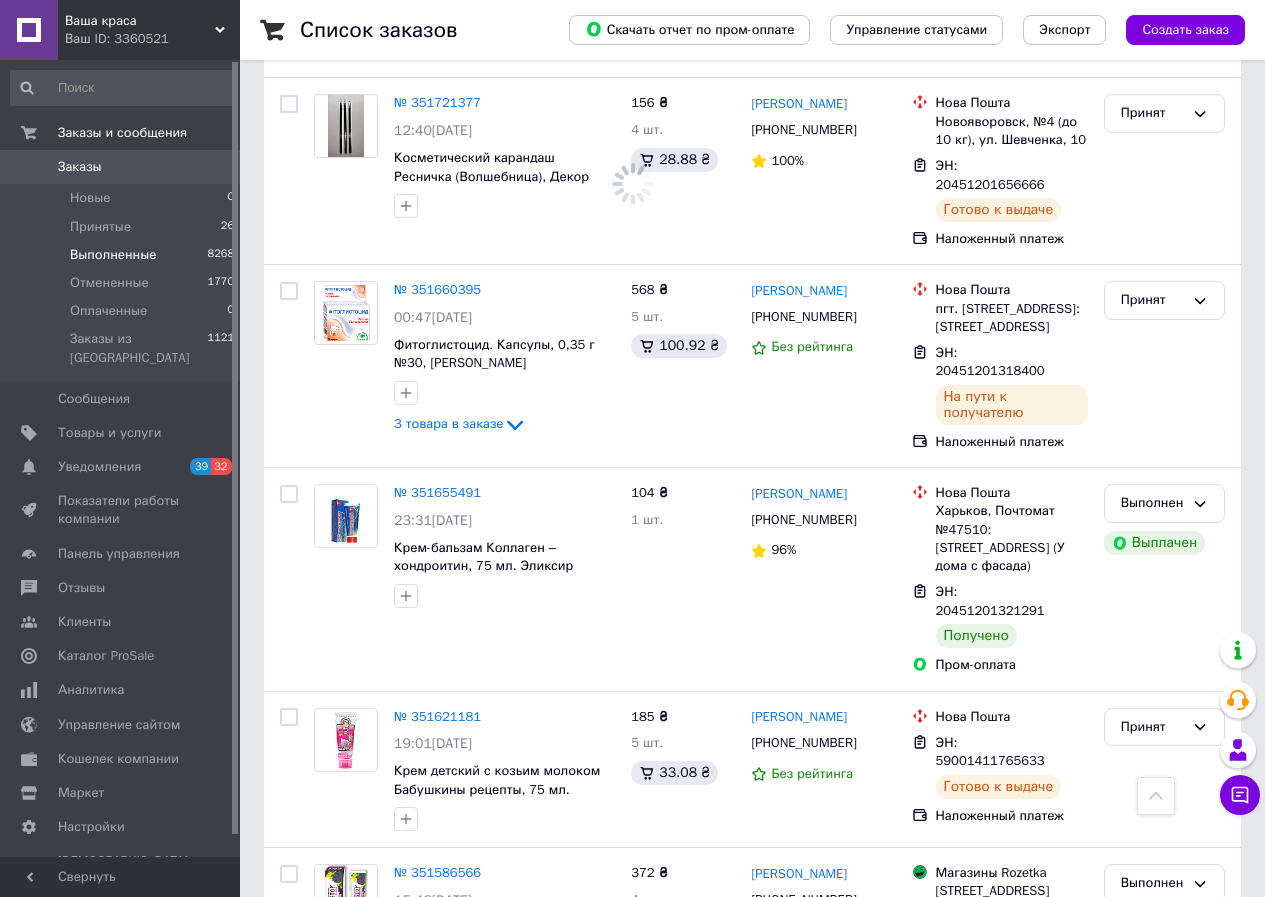 scroll, scrollTop: 3072, scrollLeft: 0, axis: vertical 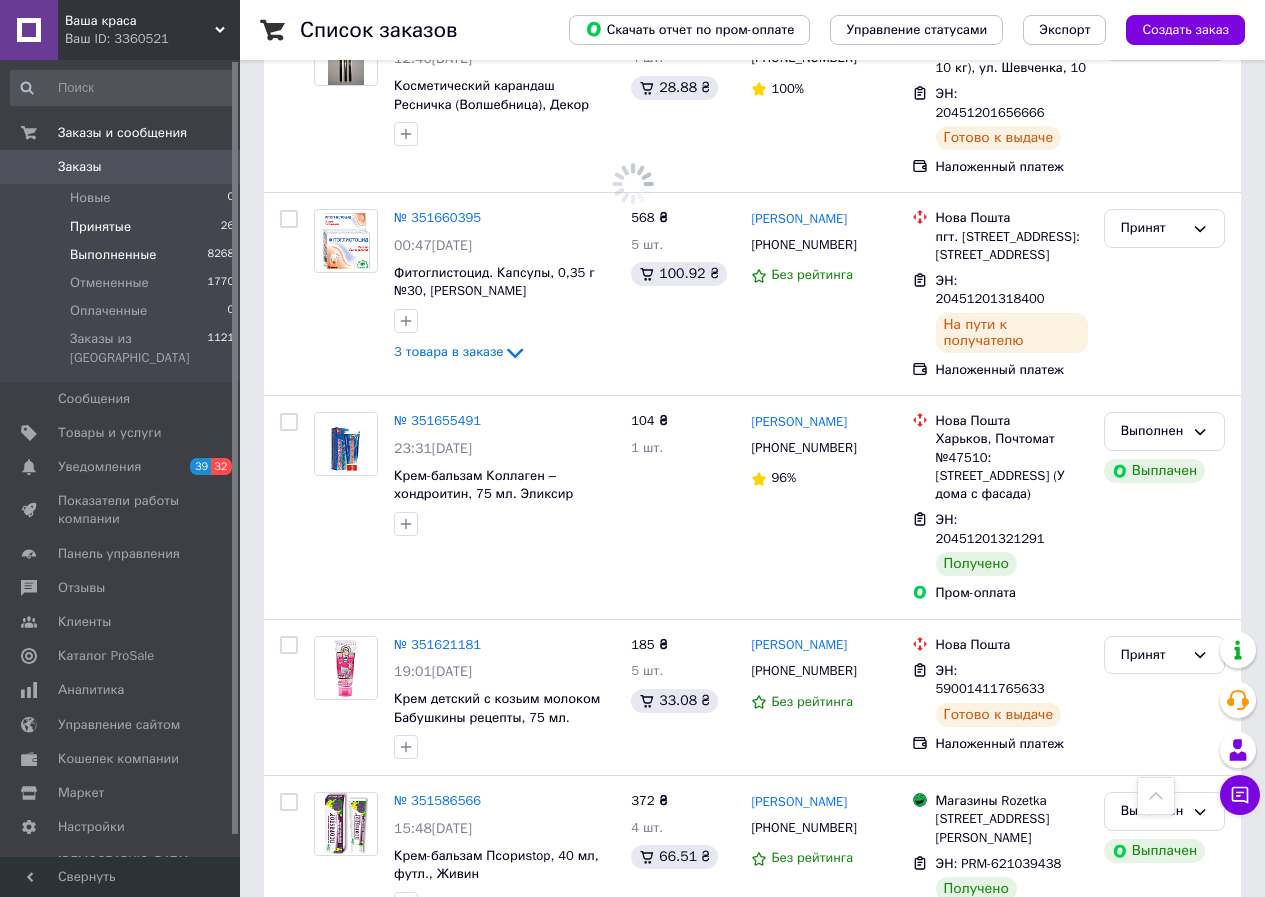 click on "Принятые" at bounding box center [100, 227] 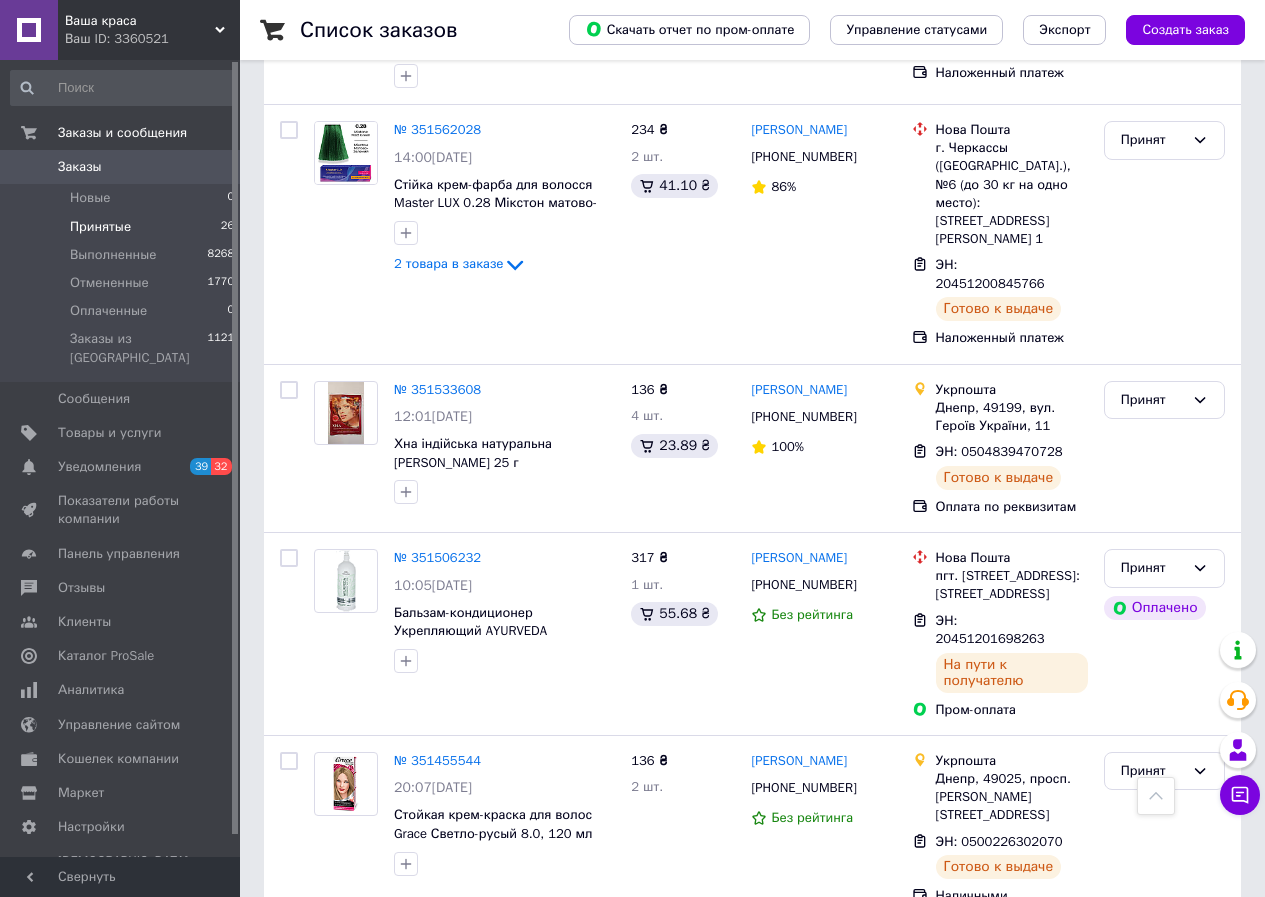 scroll, scrollTop: 3673, scrollLeft: 0, axis: vertical 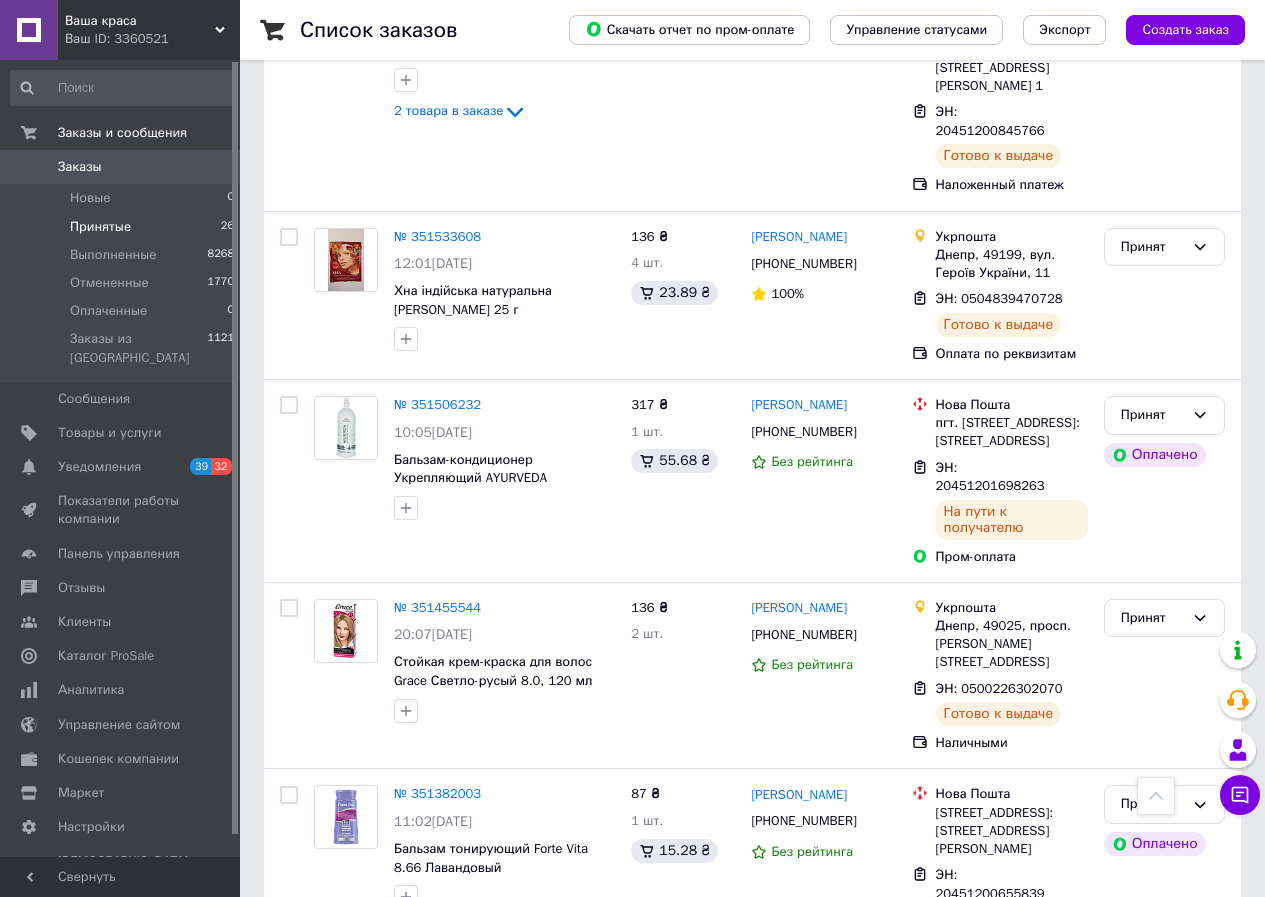 click 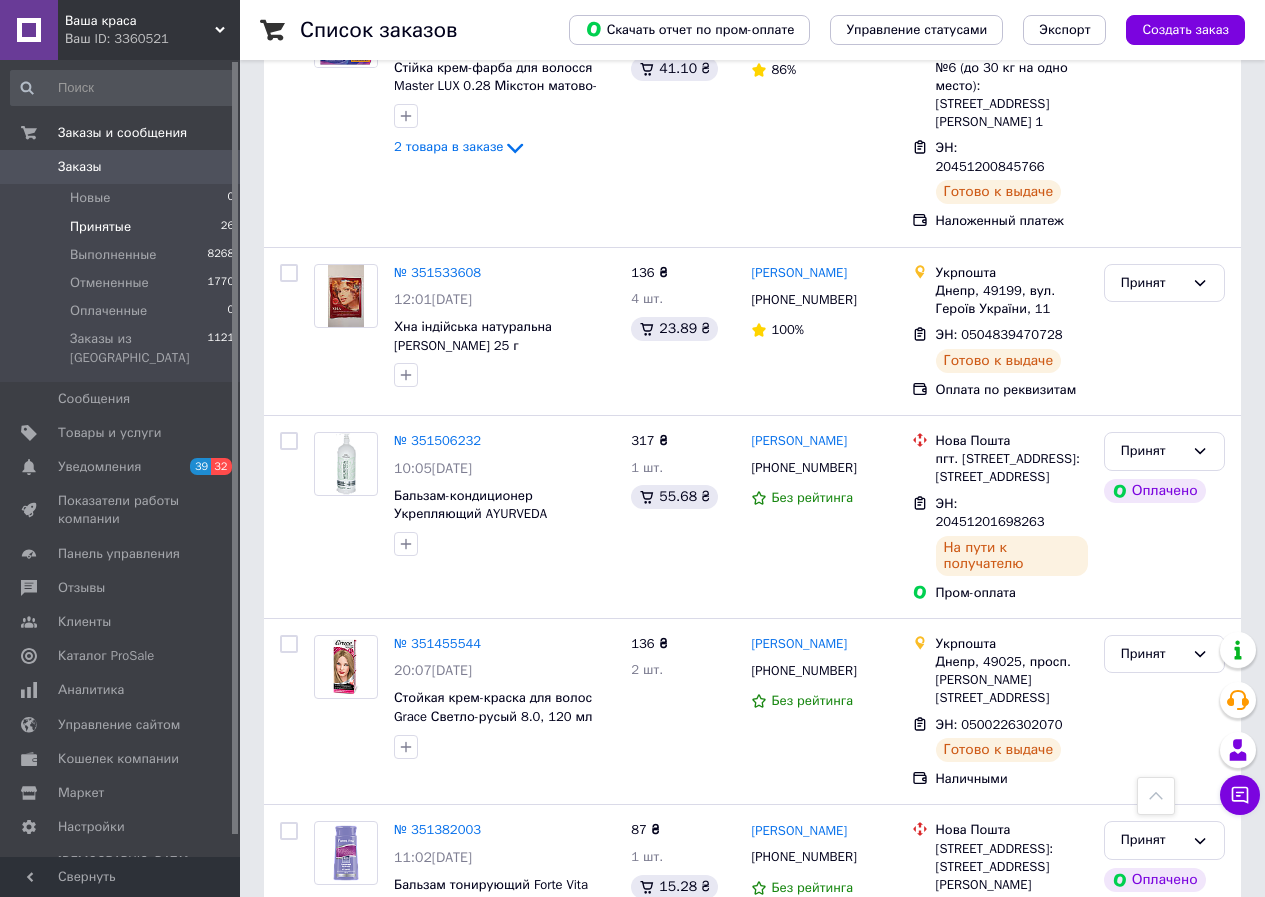 scroll, scrollTop: 3673, scrollLeft: 0, axis: vertical 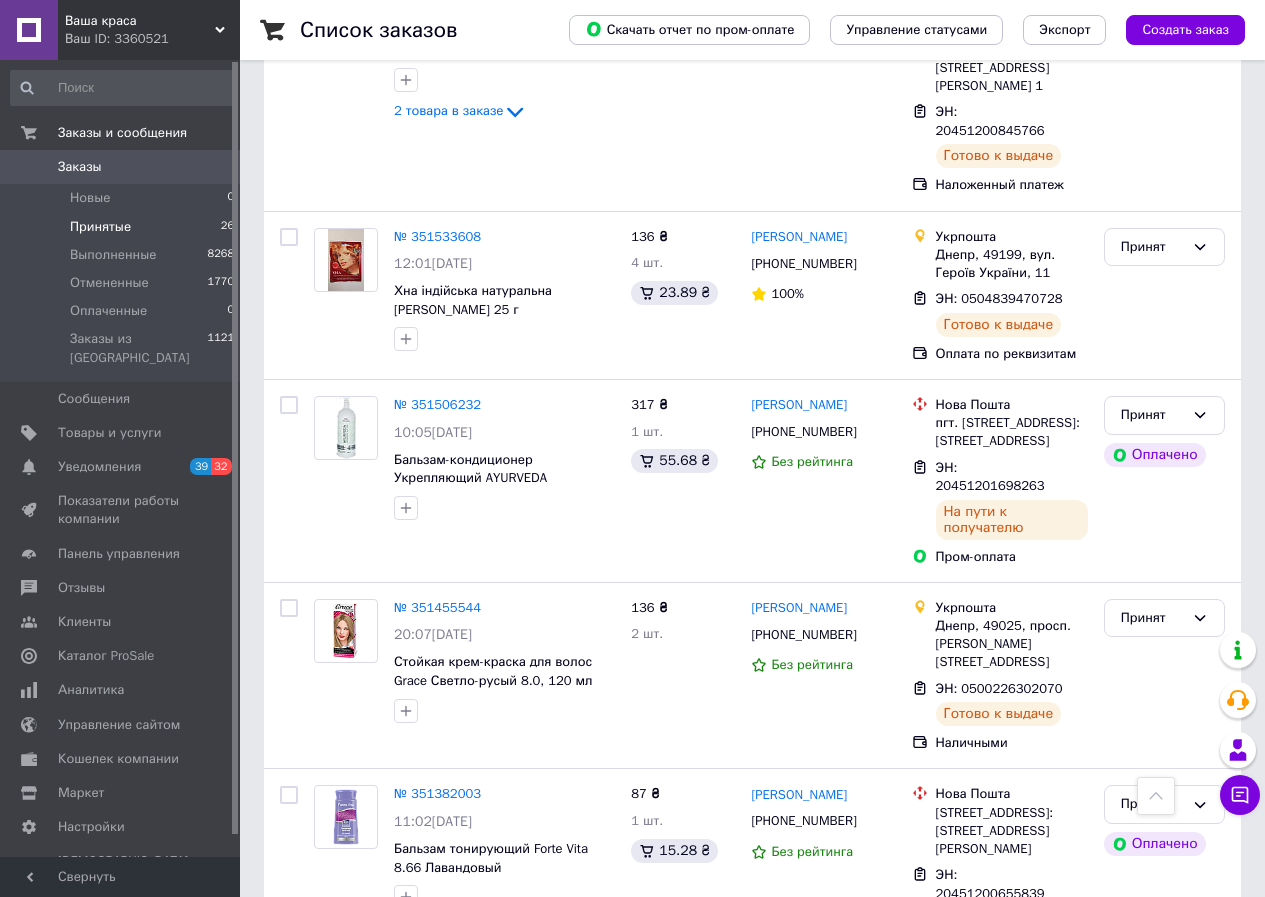 click on "2" at bounding box center (327, 1224) 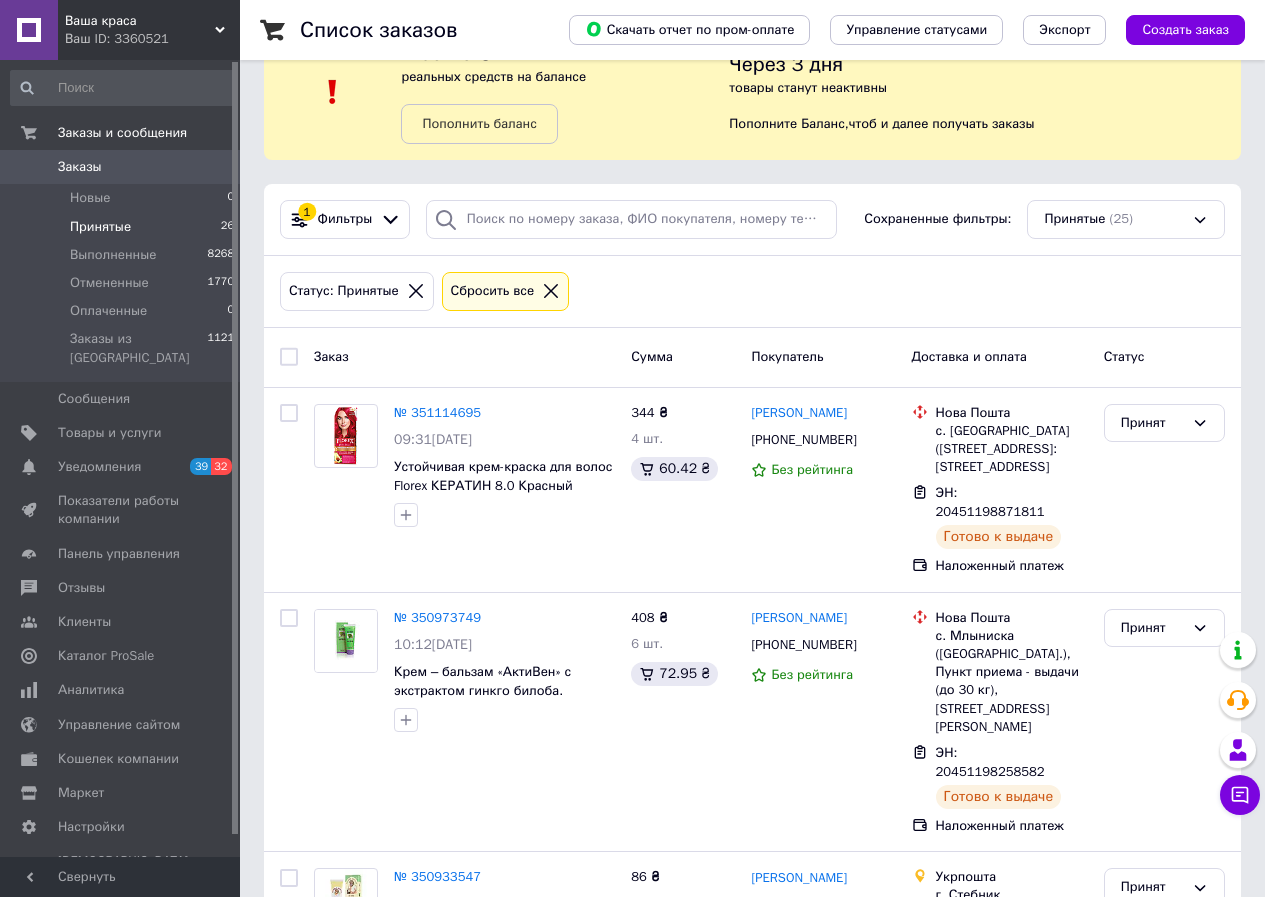 scroll, scrollTop: 0, scrollLeft: 0, axis: both 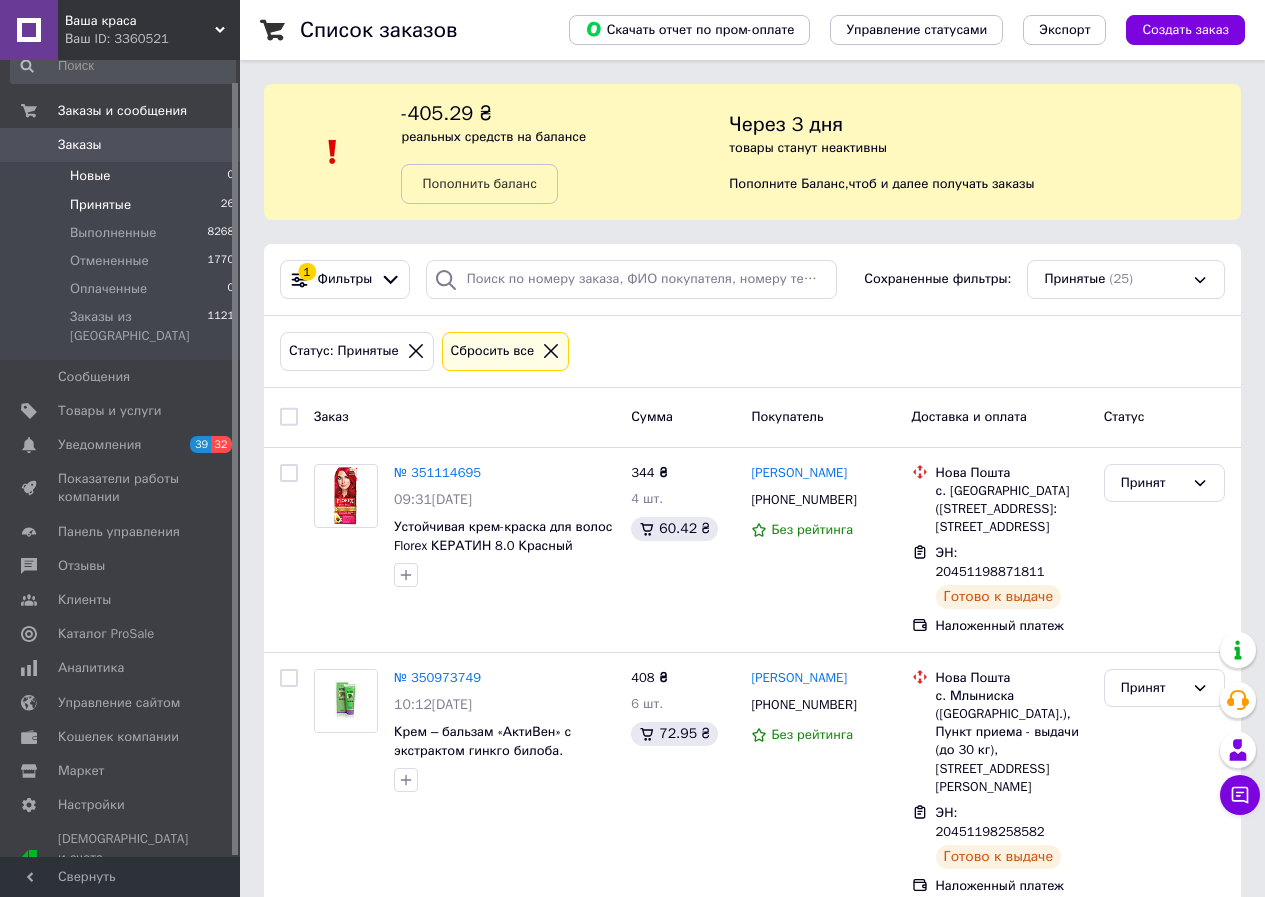 click on "Новые" at bounding box center [90, 176] 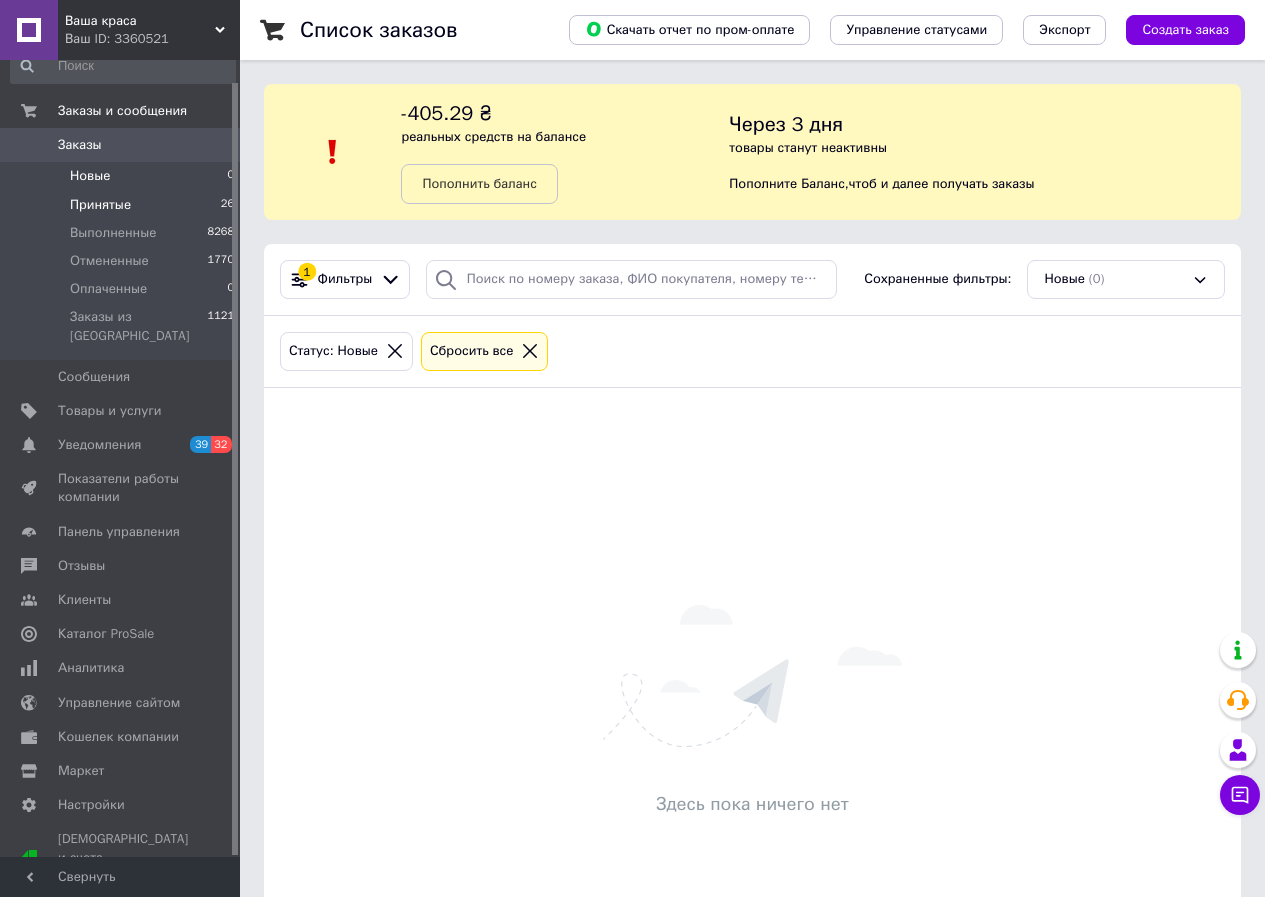 click on "Принятые" at bounding box center [100, 205] 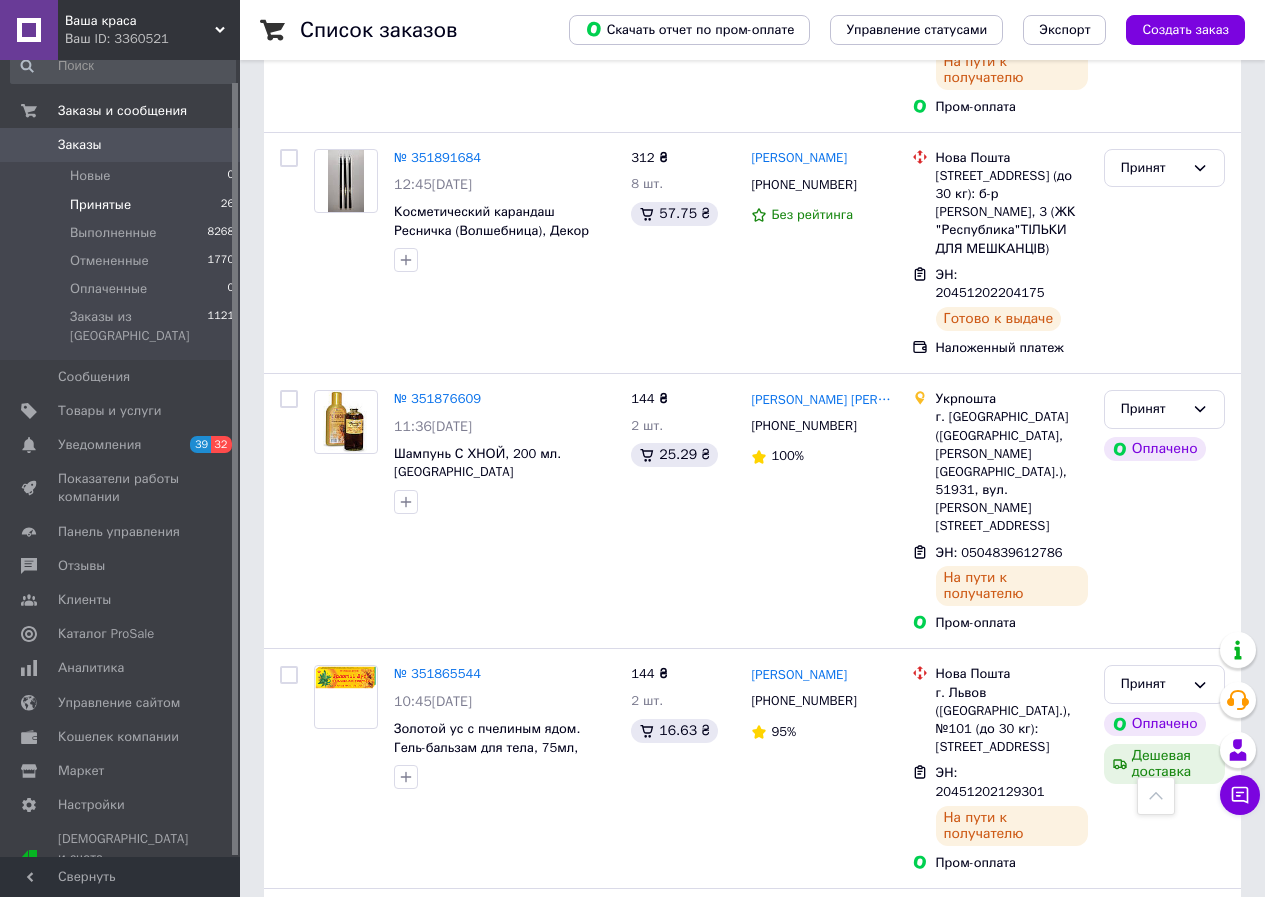 scroll, scrollTop: 1300, scrollLeft: 0, axis: vertical 